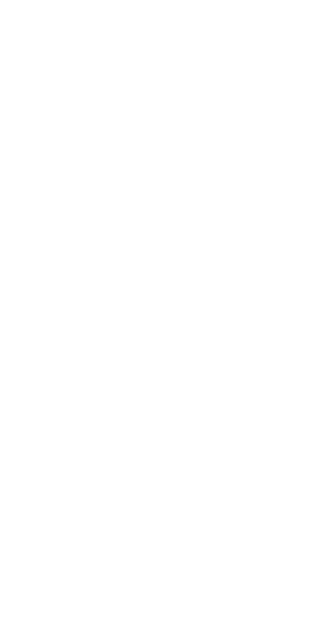 scroll, scrollTop: 0, scrollLeft: 0, axis: both 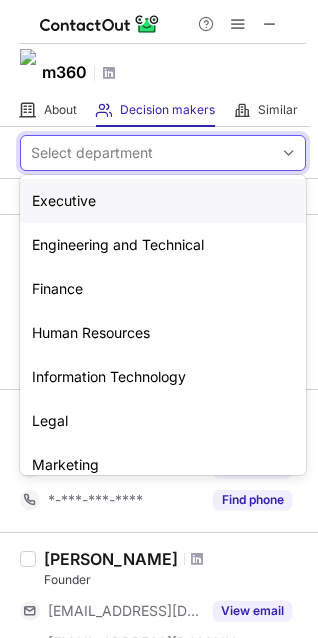 click on "Select department" at bounding box center (92, 153) 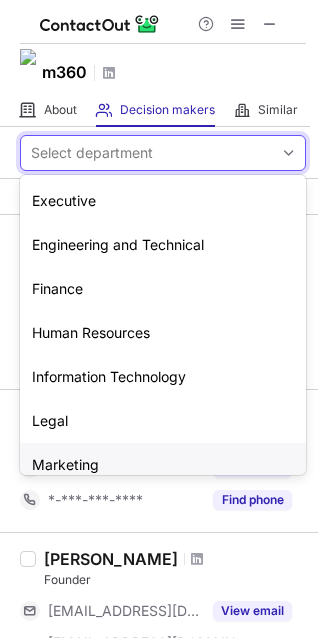 click on "Marketing" at bounding box center (163, 465) 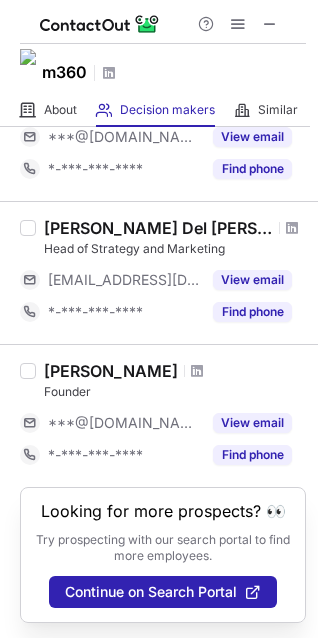 scroll, scrollTop: 319, scrollLeft: 0, axis: vertical 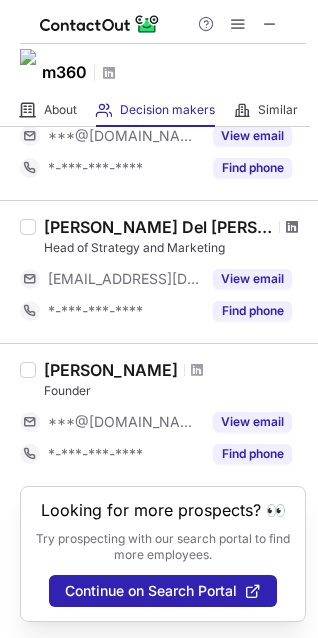 click at bounding box center (292, 227) 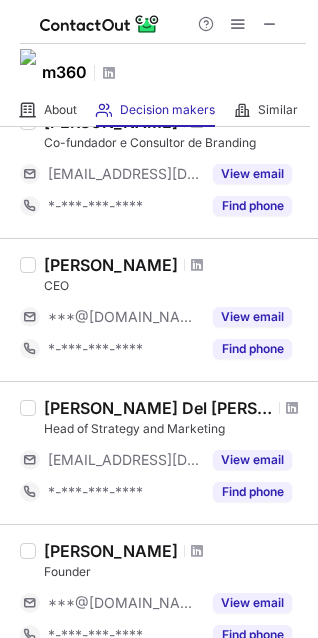 scroll, scrollTop: 19, scrollLeft: 0, axis: vertical 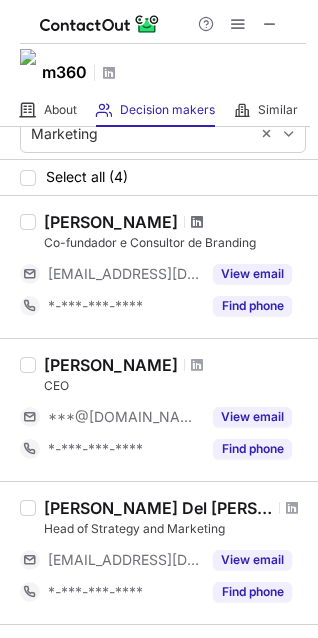 click at bounding box center (197, 222) 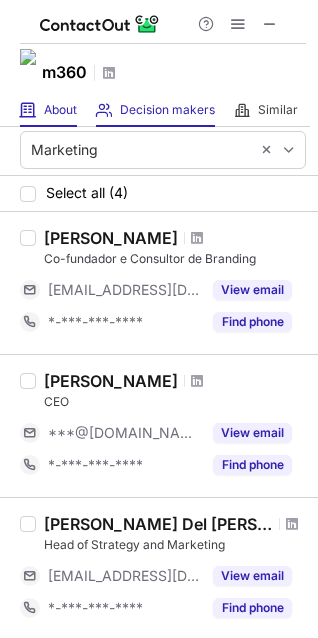 scroll, scrollTop: 0, scrollLeft: 0, axis: both 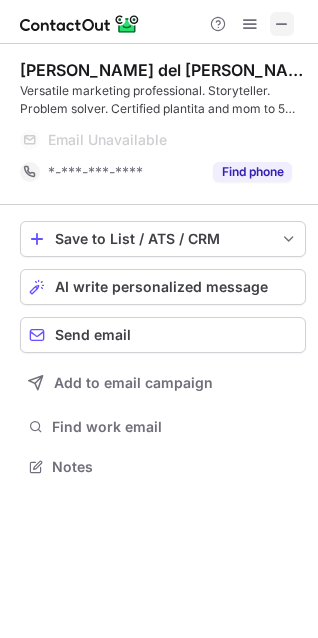 click at bounding box center (282, 24) 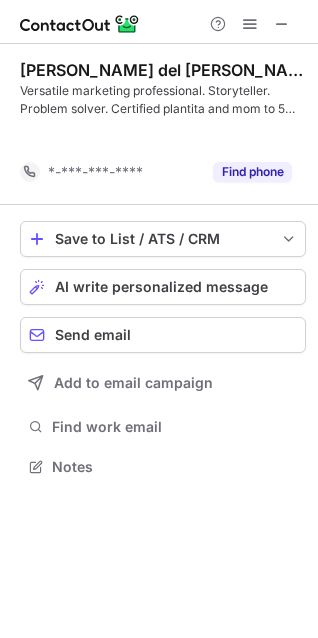 click at bounding box center [282, 24] 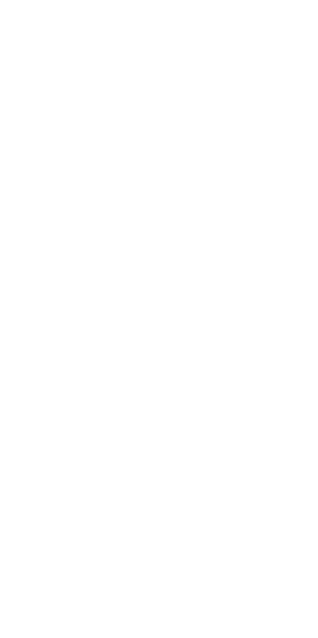 scroll, scrollTop: 0, scrollLeft: 0, axis: both 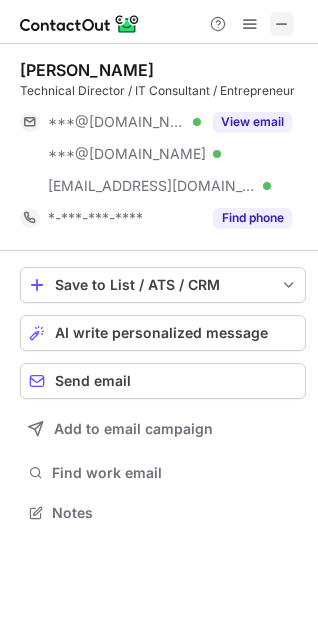 click at bounding box center (282, 24) 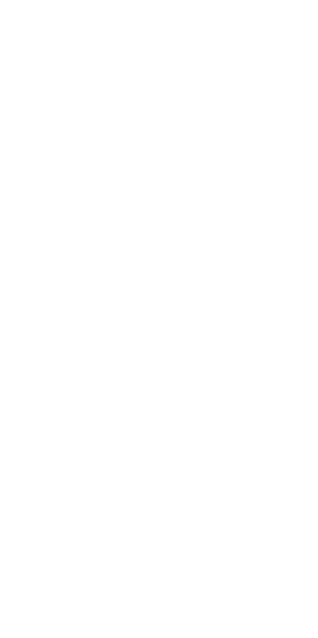 scroll, scrollTop: 0, scrollLeft: 0, axis: both 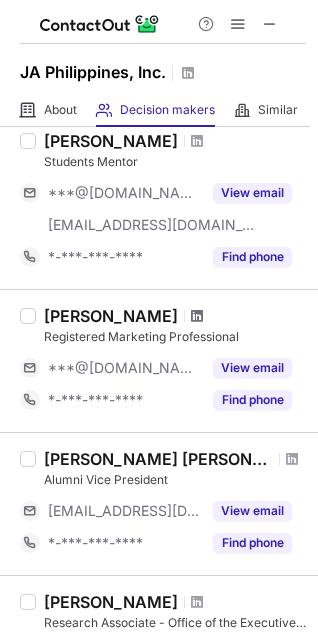 click at bounding box center [197, 316] 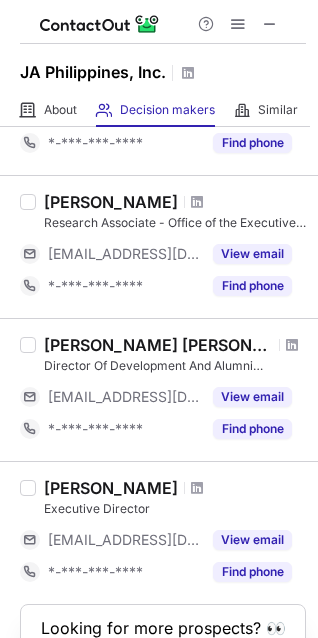 scroll, scrollTop: 637, scrollLeft: 0, axis: vertical 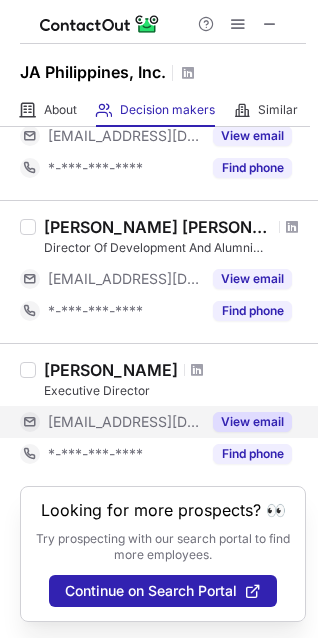 click at bounding box center [197, 370] 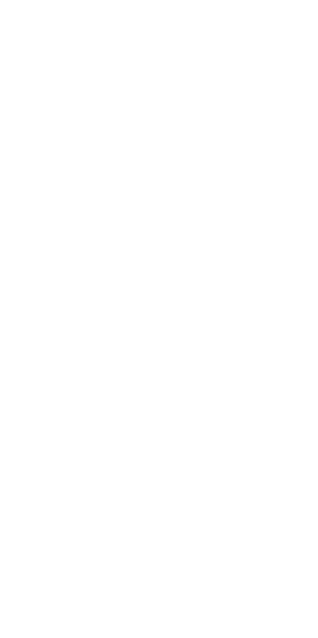 scroll, scrollTop: 0, scrollLeft: 0, axis: both 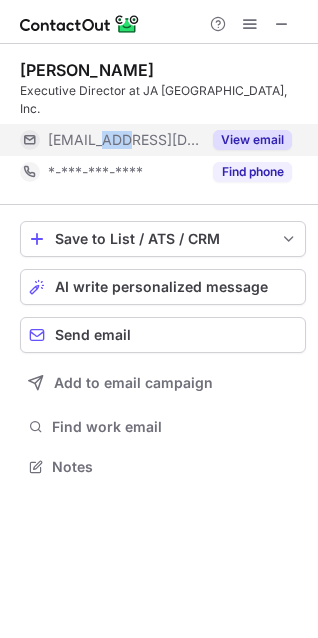 drag, startPoint x: 121, startPoint y: 118, endPoint x: 94, endPoint y: 119, distance: 27.018513 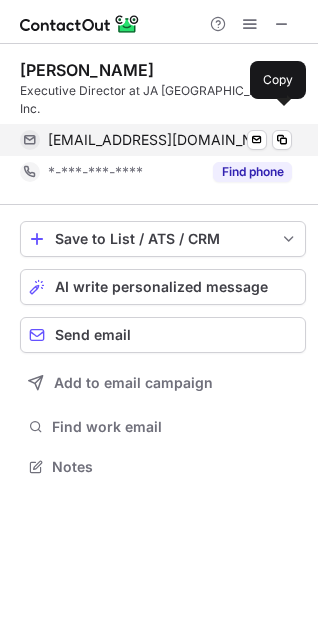 click on "[EMAIL_ADDRESS][DOMAIN_NAME]" at bounding box center (159, 140) 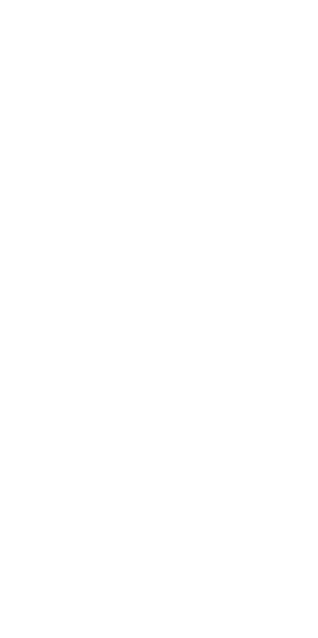 scroll, scrollTop: 0, scrollLeft: 0, axis: both 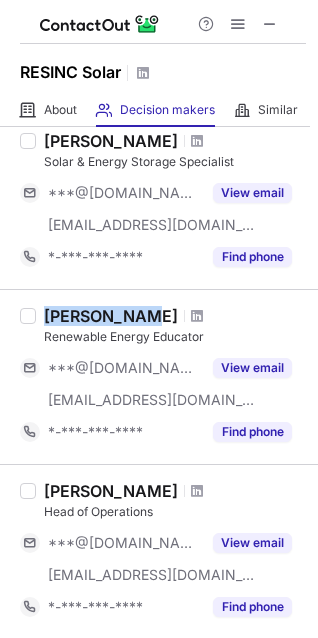 drag, startPoint x: 44, startPoint y: 314, endPoint x: 144, endPoint y: 313, distance: 100.005 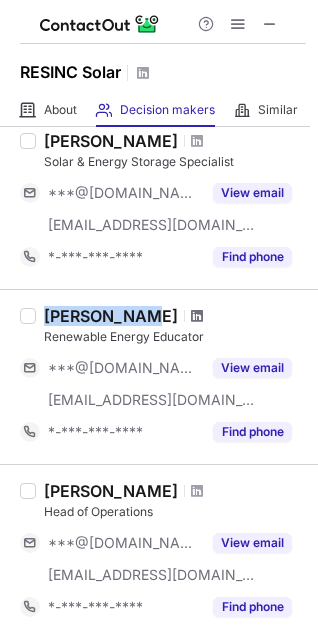 click at bounding box center [197, 316] 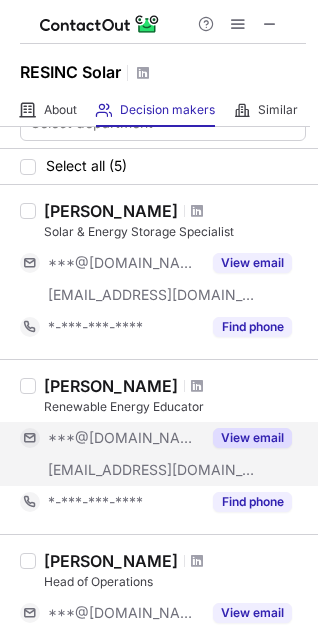 scroll, scrollTop: 0, scrollLeft: 0, axis: both 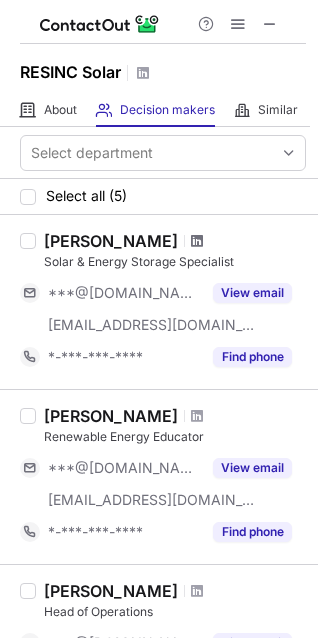 click at bounding box center [197, 241] 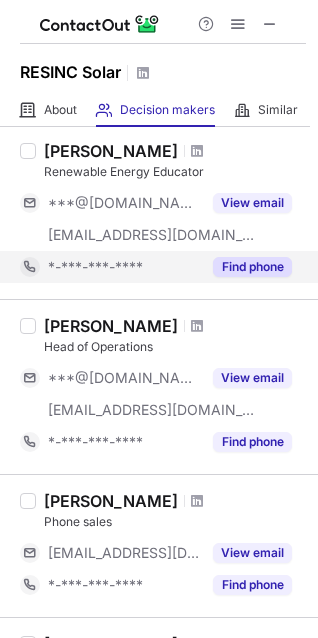 scroll, scrollTop: 300, scrollLeft: 0, axis: vertical 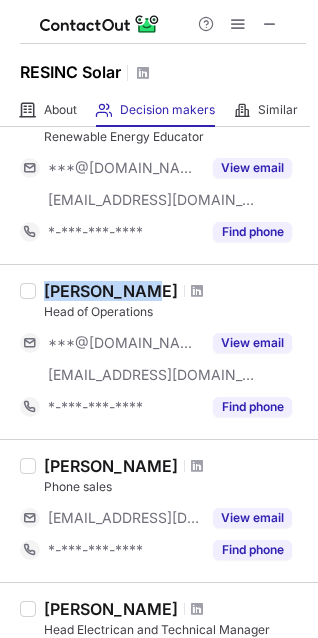 drag, startPoint x: 46, startPoint y: 294, endPoint x: 144, endPoint y: 294, distance: 98 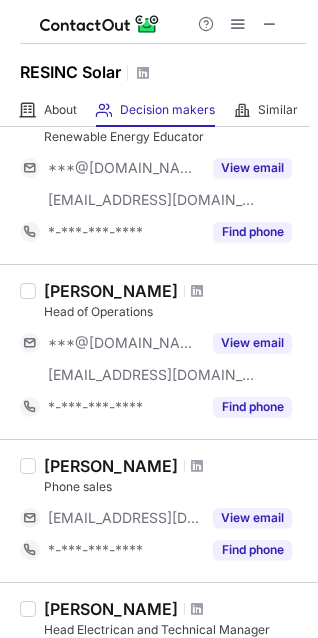 click on "Aidan Cocker" at bounding box center [175, 291] 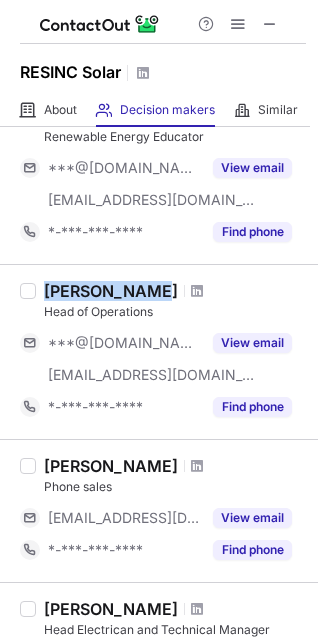 drag, startPoint x: 147, startPoint y: 288, endPoint x: 48, endPoint y: 286, distance: 99.0202 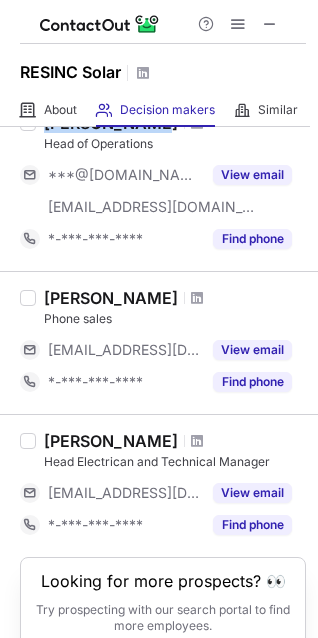 scroll, scrollTop: 500, scrollLeft: 0, axis: vertical 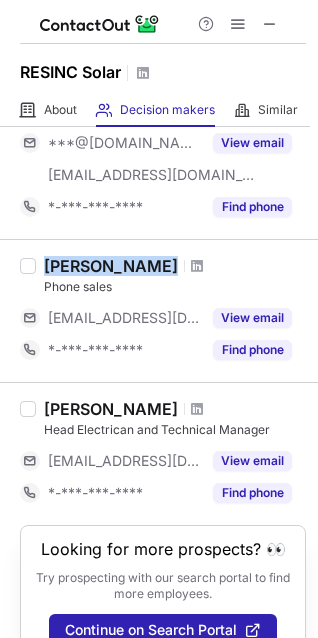 drag, startPoint x: 45, startPoint y: 265, endPoint x: 174, endPoint y: 265, distance: 129 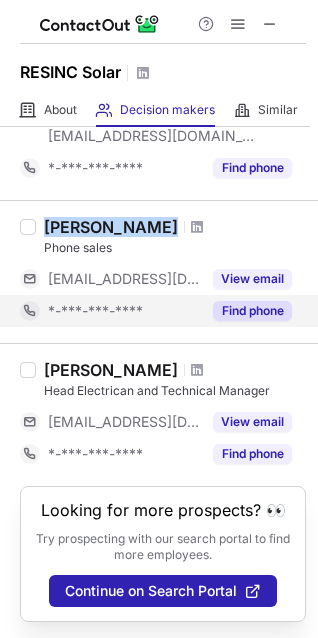 scroll, scrollTop: 558, scrollLeft: 0, axis: vertical 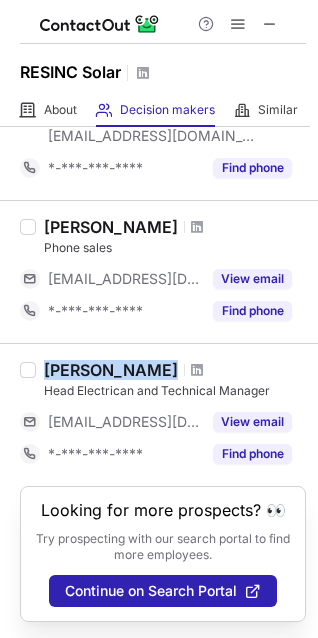 drag, startPoint x: 46, startPoint y: 352, endPoint x: 144, endPoint y: 352, distance: 98 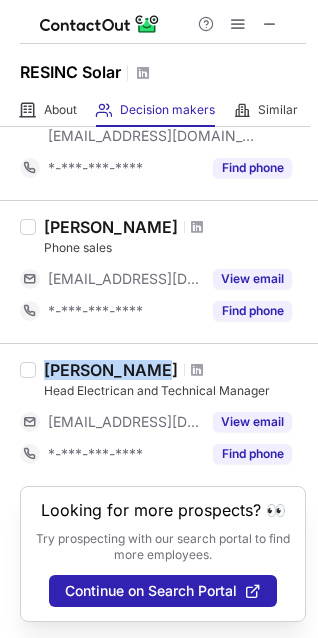 drag, startPoint x: 139, startPoint y: 344, endPoint x: 45, endPoint y: 350, distance: 94.19129 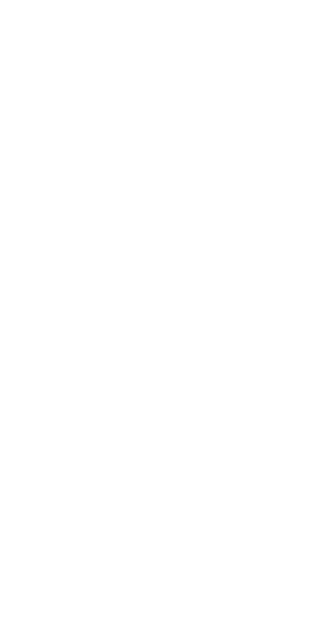 scroll, scrollTop: 0, scrollLeft: 0, axis: both 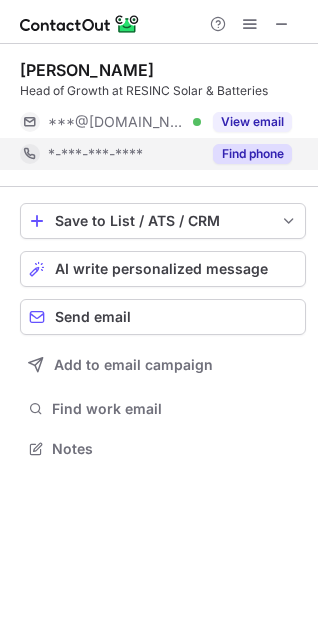 click on "***@[DOMAIN_NAME]" at bounding box center [117, 122] 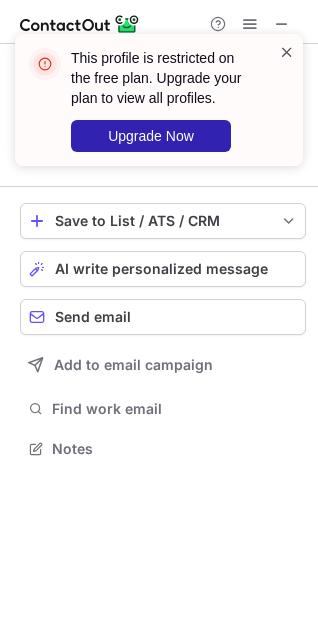 click at bounding box center [287, 52] 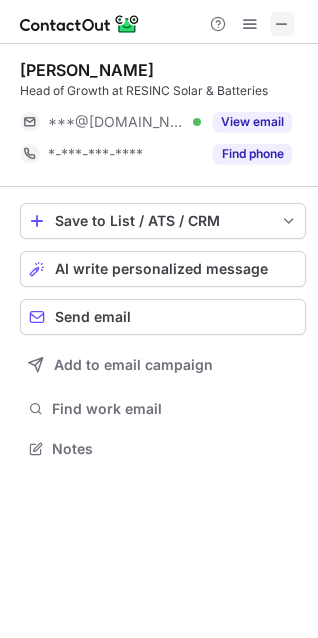 click at bounding box center [282, 24] 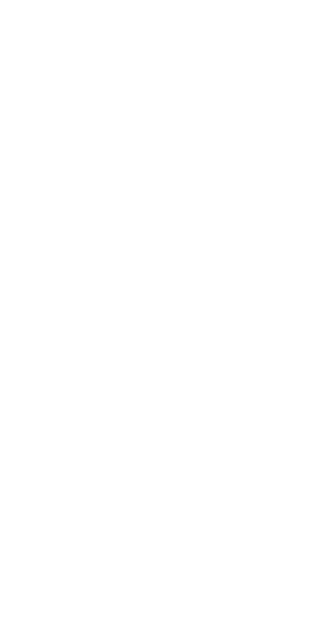 scroll, scrollTop: 0, scrollLeft: 0, axis: both 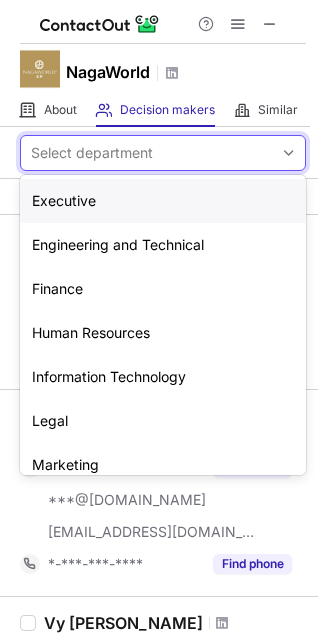 click on "Select department" at bounding box center (92, 153) 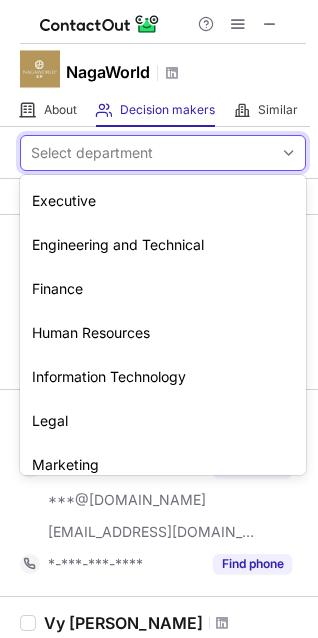 scroll, scrollTop: 148, scrollLeft: 0, axis: vertical 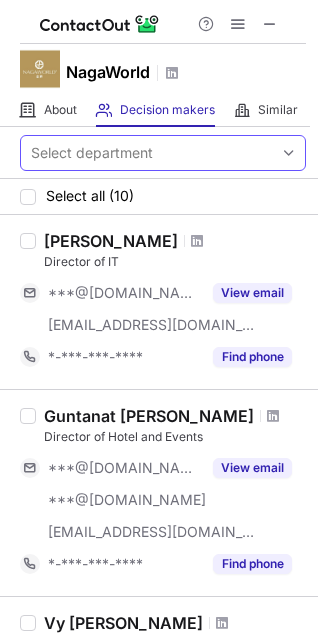 click on "Select department" at bounding box center [92, 153] 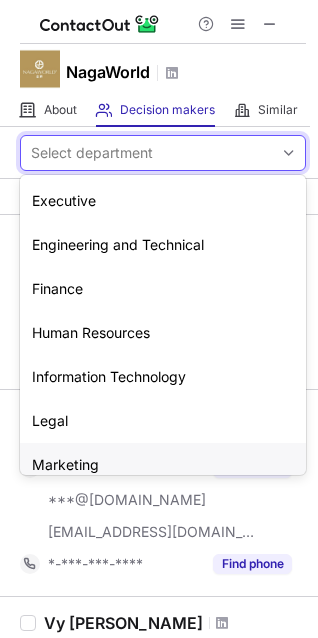 click on "Marketing" at bounding box center [163, 465] 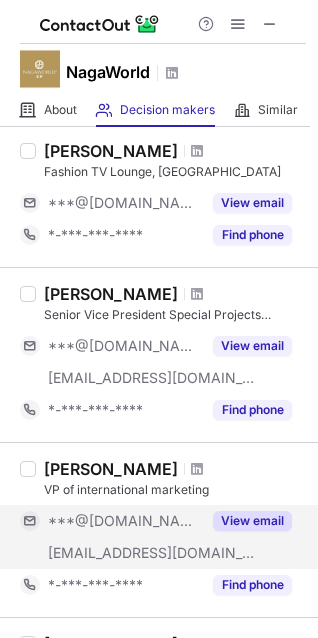 scroll, scrollTop: 700, scrollLeft: 0, axis: vertical 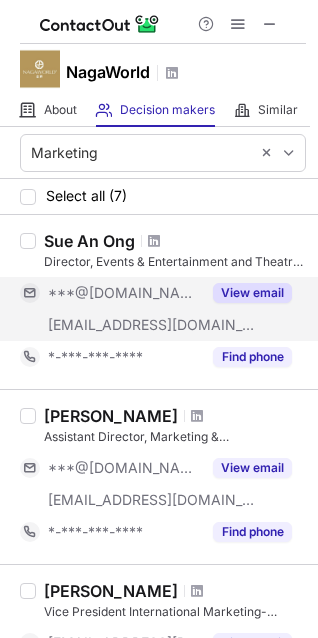 click on "View email" at bounding box center (252, 293) 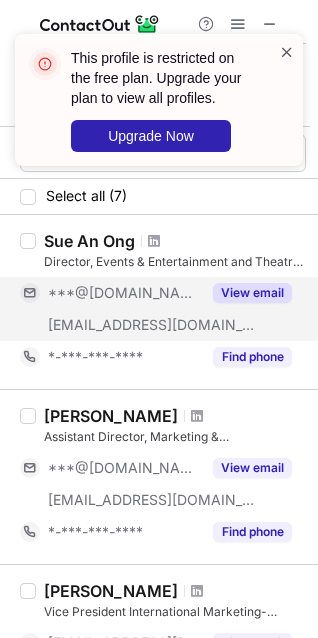 click at bounding box center [287, 52] 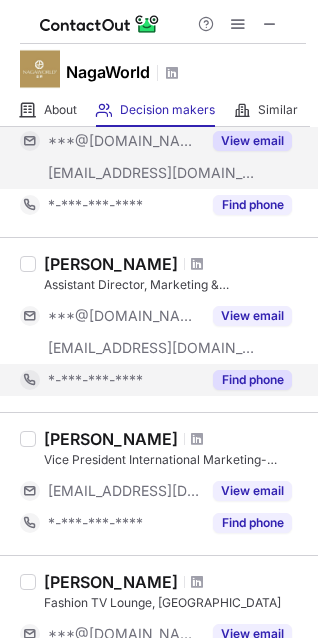 scroll, scrollTop: 200, scrollLeft: 0, axis: vertical 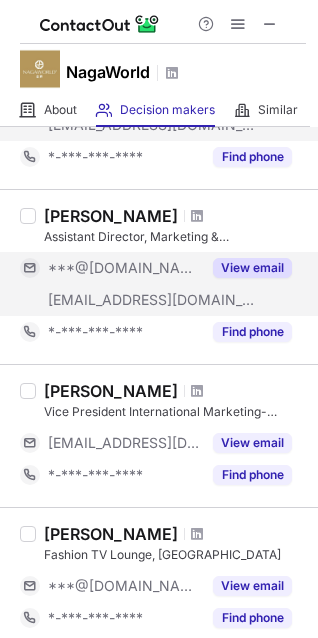click on "View email" at bounding box center (252, 268) 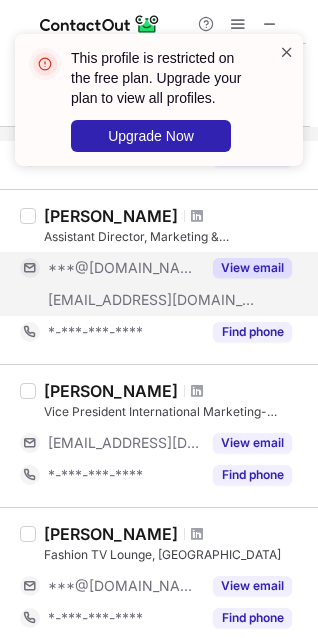 click at bounding box center (287, 52) 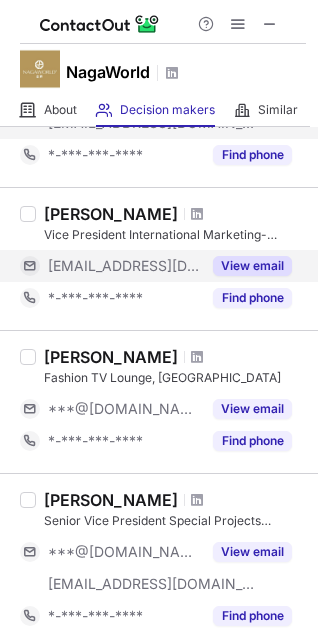 scroll, scrollTop: 400, scrollLeft: 0, axis: vertical 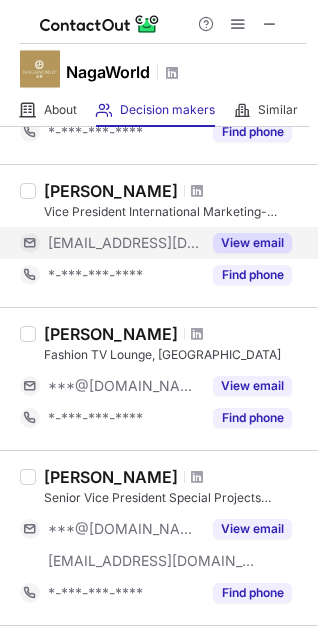 click on "View email" at bounding box center (252, 243) 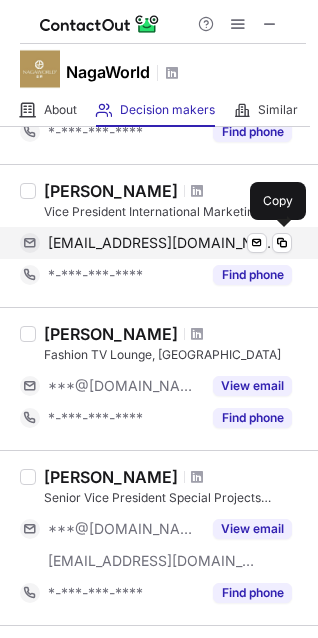 click on "randykiang@nagaworld.com" at bounding box center [162, 243] 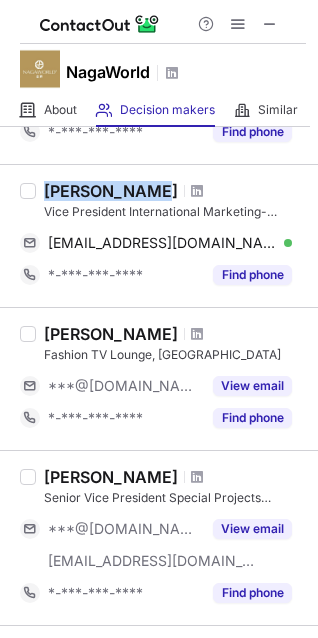 drag, startPoint x: 155, startPoint y: 189, endPoint x: 44, endPoint y: 189, distance: 111 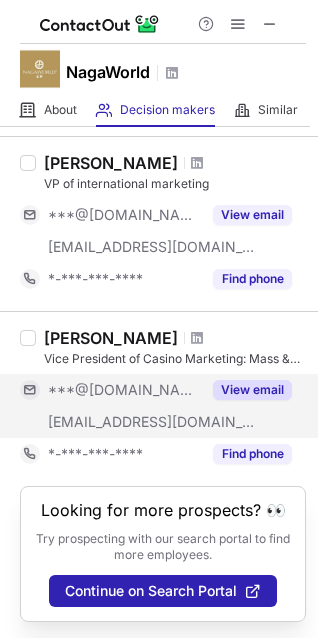 scroll, scrollTop: 908, scrollLeft: 0, axis: vertical 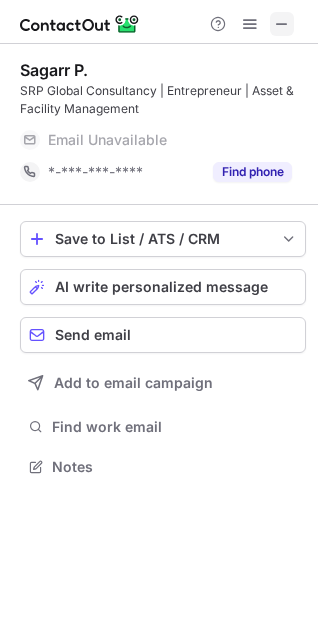click at bounding box center (282, 24) 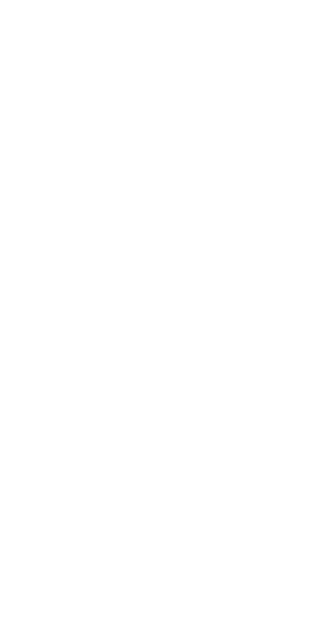 scroll, scrollTop: 0, scrollLeft: 0, axis: both 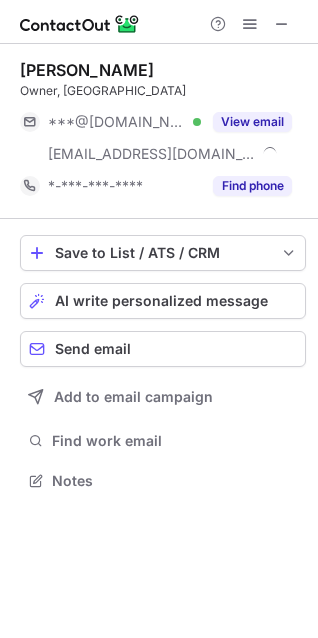 click at bounding box center (282, 24) 